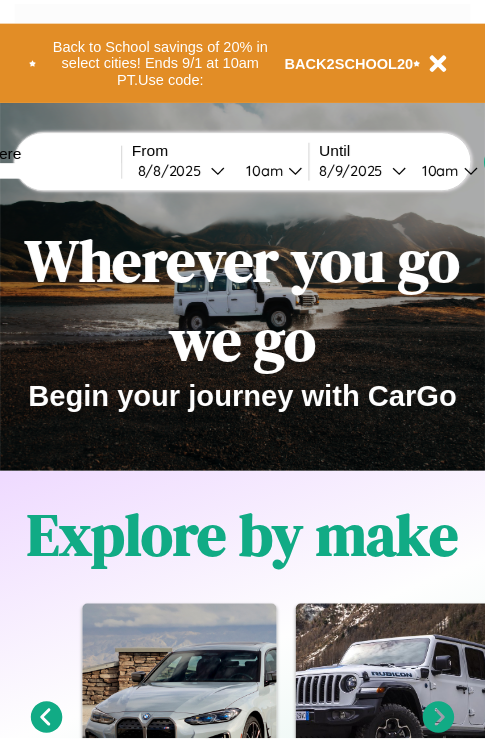 scroll, scrollTop: 0, scrollLeft: 0, axis: both 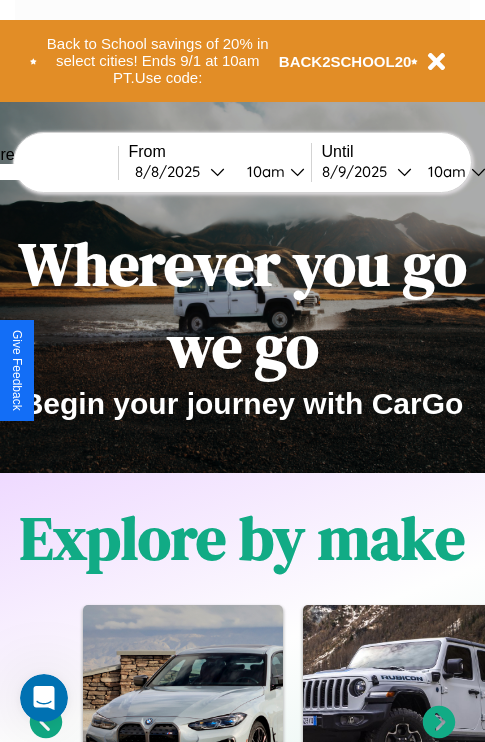 click at bounding box center [43, 172] 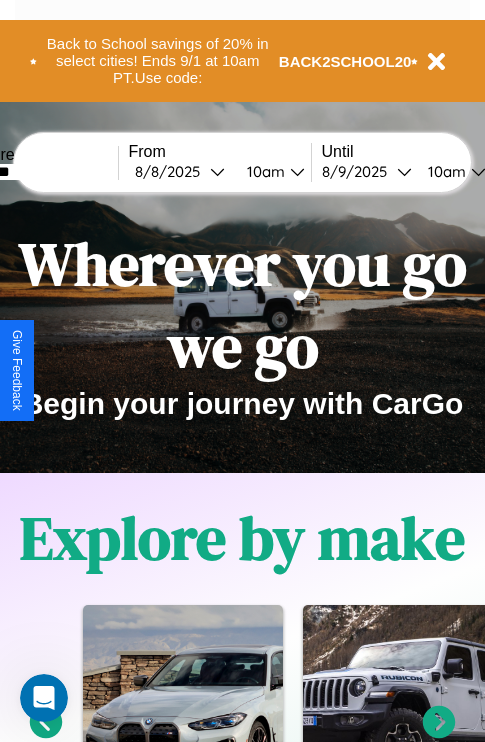 type on "*******" 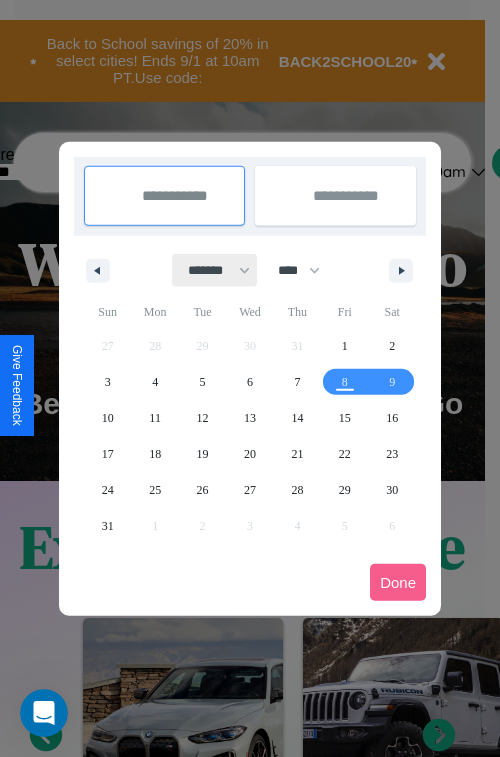 click on "******* ******** ***** ***** *** **** **** ****** ********* ******* ******** ********" at bounding box center (215, 270) 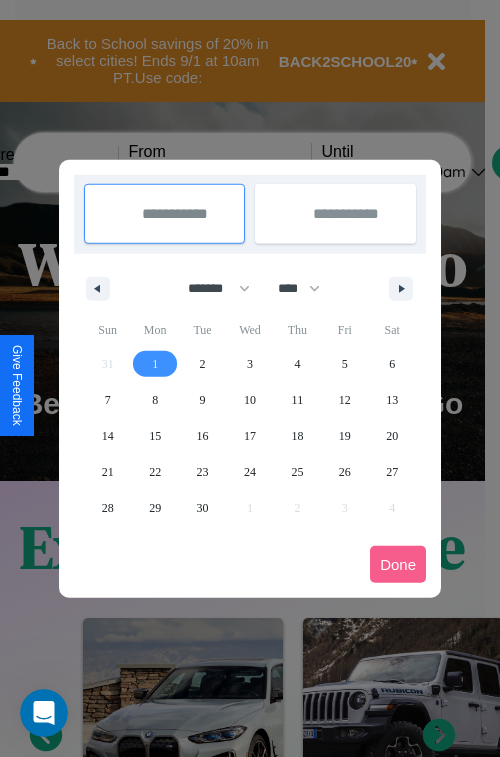 click on "1" at bounding box center [155, 364] 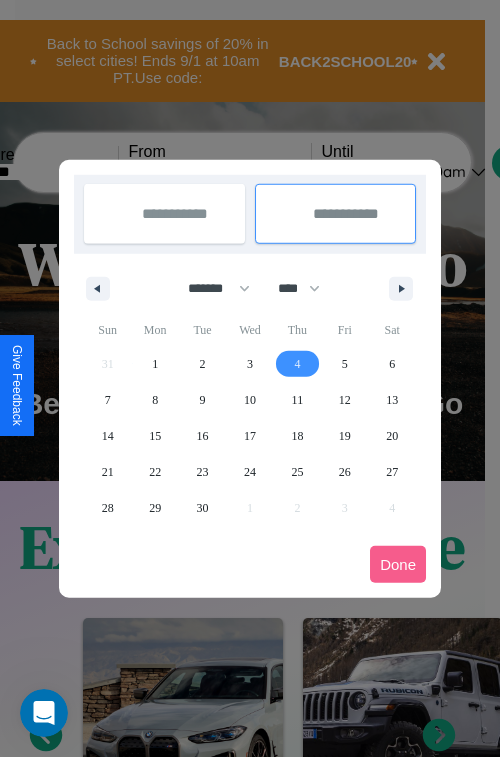 click on "4" at bounding box center [297, 364] 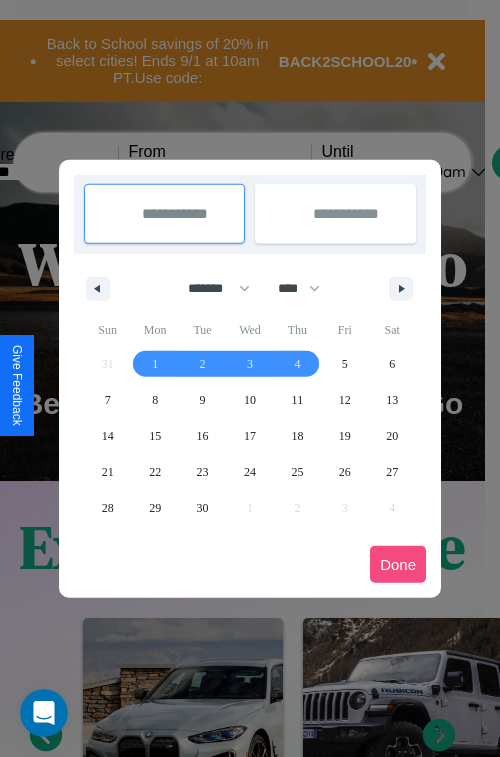 click on "Done" at bounding box center (398, 564) 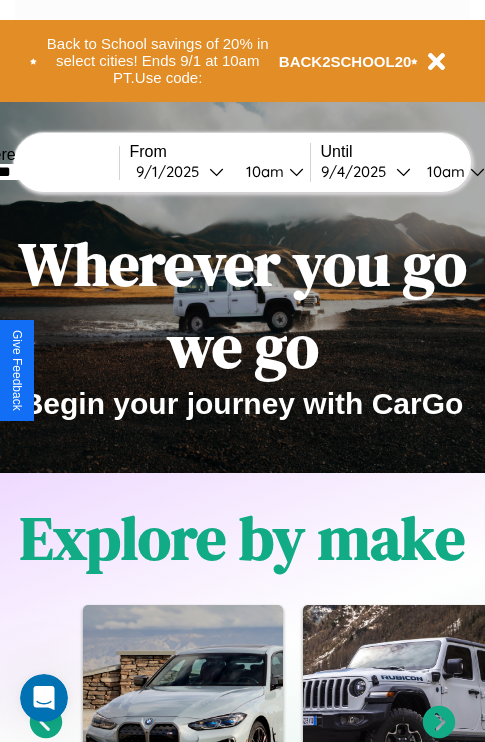 scroll, scrollTop: 0, scrollLeft: 67, axis: horizontal 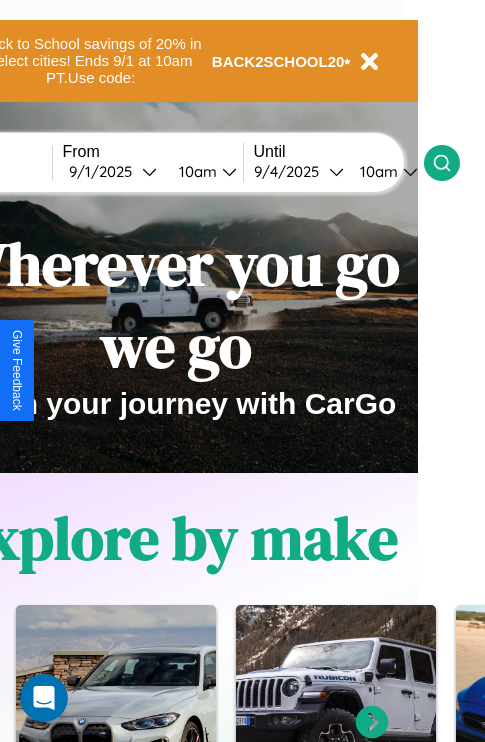 click 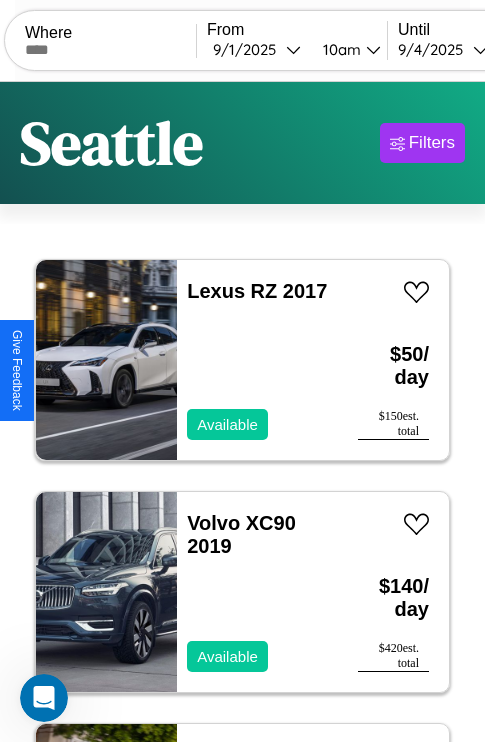 scroll, scrollTop: 95, scrollLeft: 0, axis: vertical 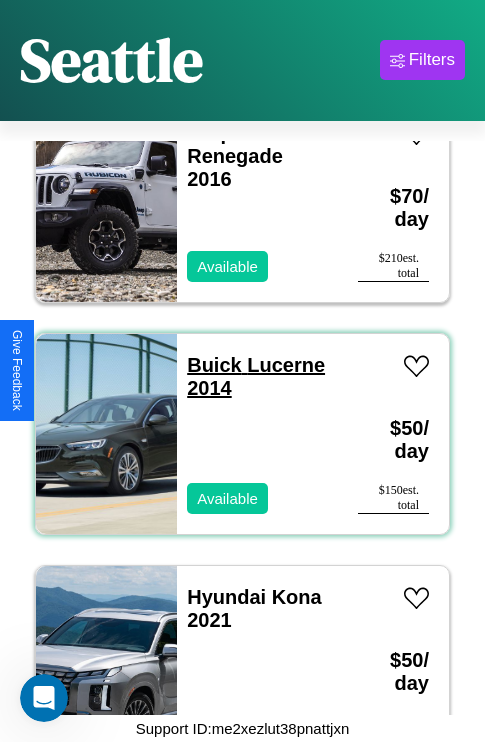 click on "Buick   Lucerne   2014" at bounding box center (256, 376) 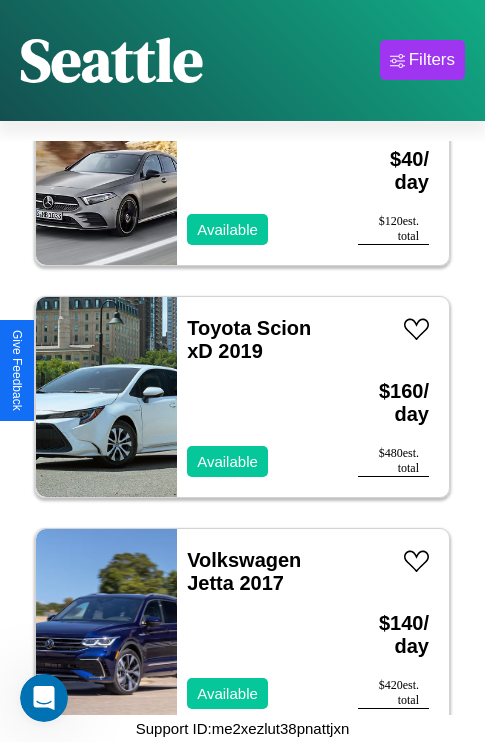 scroll, scrollTop: 24435, scrollLeft: 0, axis: vertical 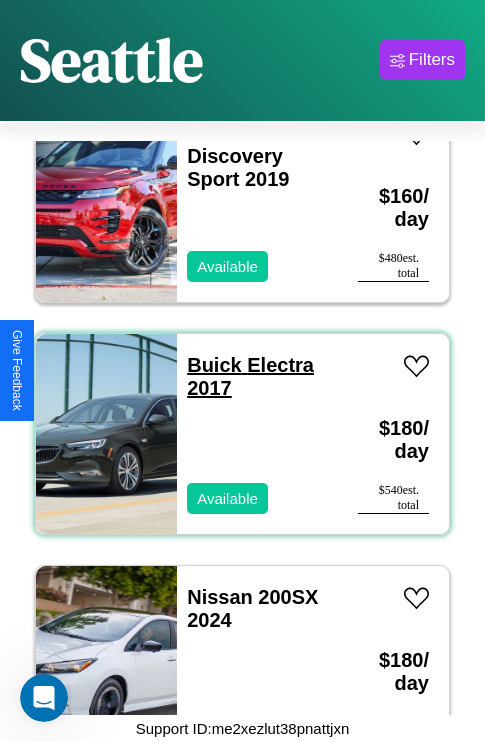 click on "Buick   Electra   2017" at bounding box center (250, 376) 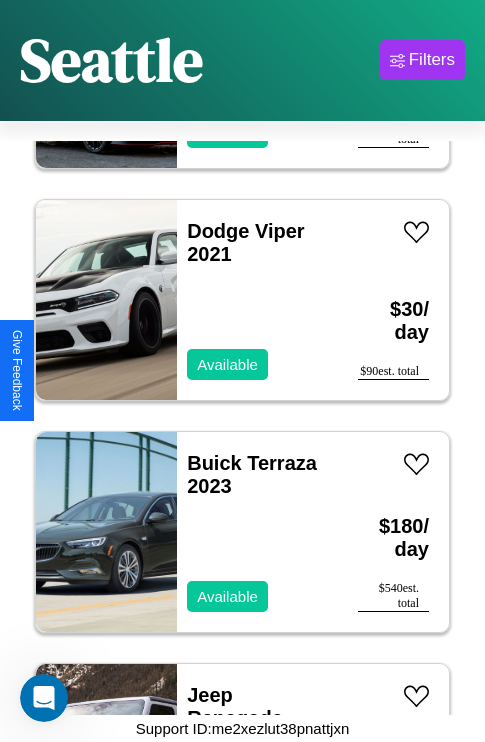 scroll, scrollTop: 11443, scrollLeft: 0, axis: vertical 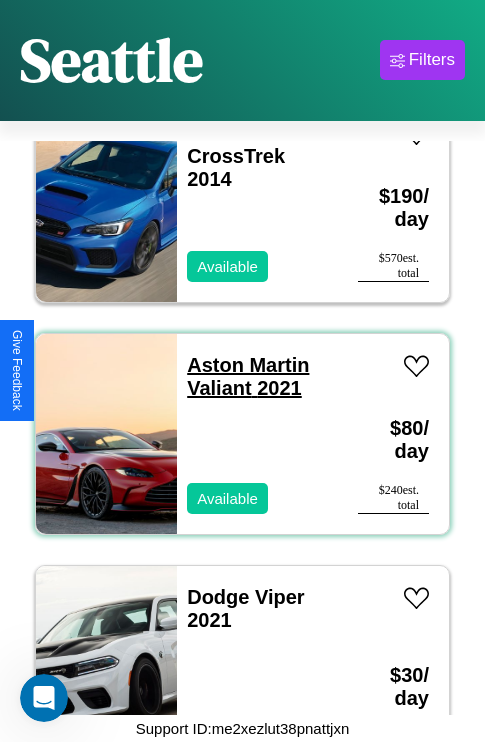 click on "Aston Martin   Valiant   2021" at bounding box center (248, 376) 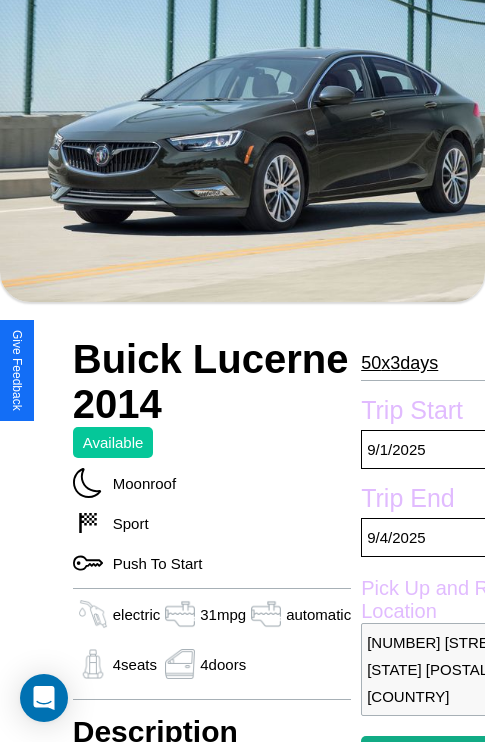 scroll, scrollTop: 152, scrollLeft: 0, axis: vertical 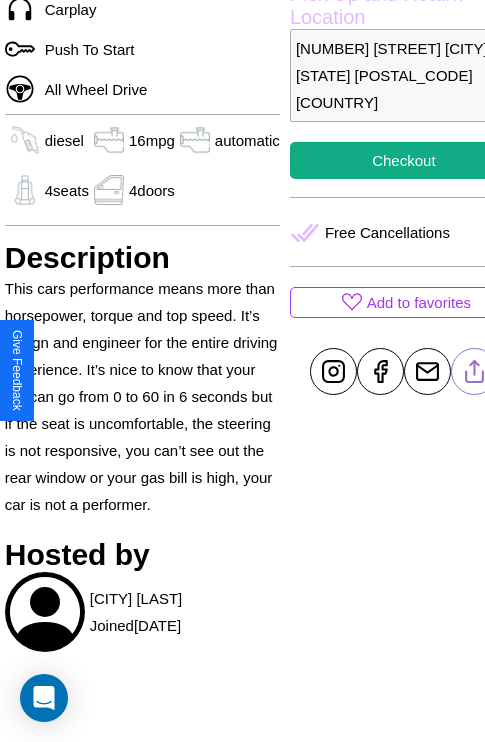 click 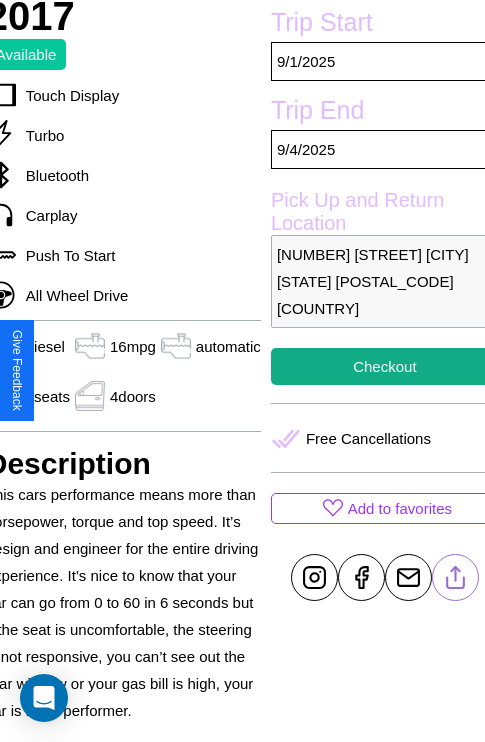 scroll, scrollTop: 524, scrollLeft: 88, axis: both 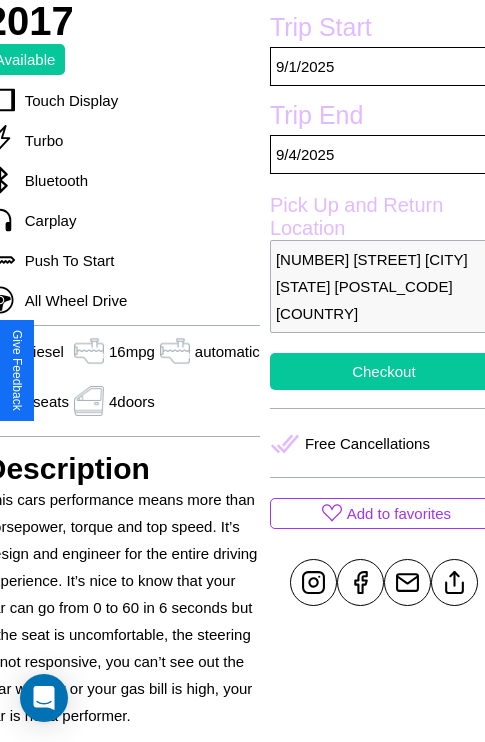 click on "Checkout" at bounding box center (384, 371) 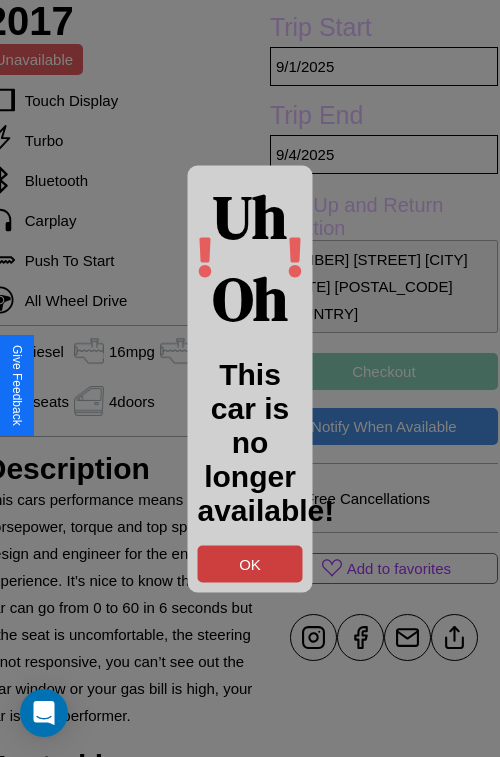 click on "OK" at bounding box center (250, 563) 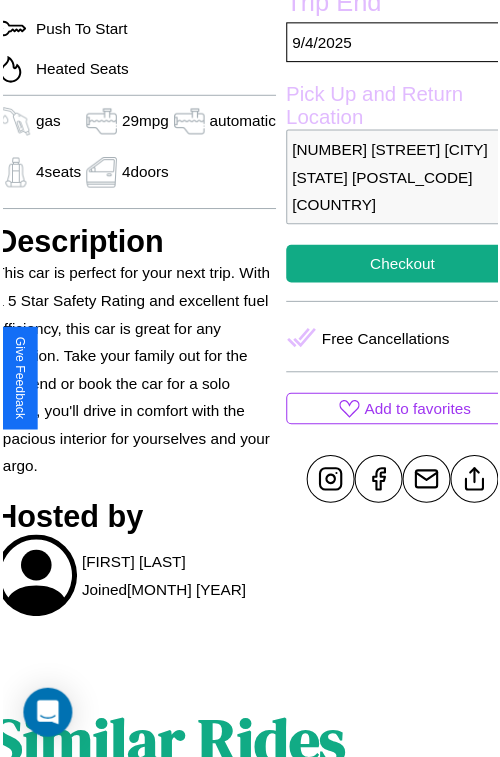 scroll, scrollTop: 668, scrollLeft: 84, axis: both 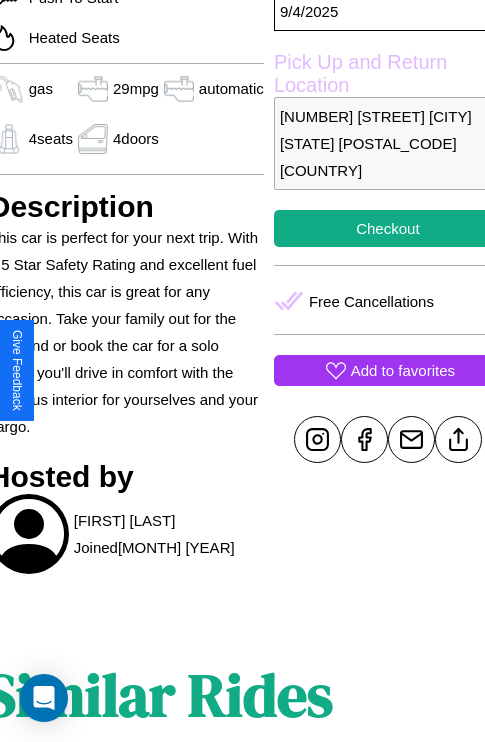 click on "Add to favorites" at bounding box center [403, 370] 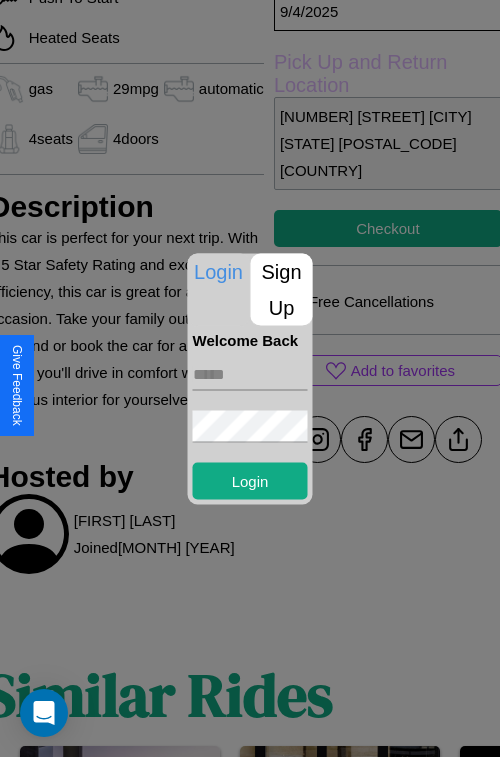 click on "Sign Up" at bounding box center (282, 289) 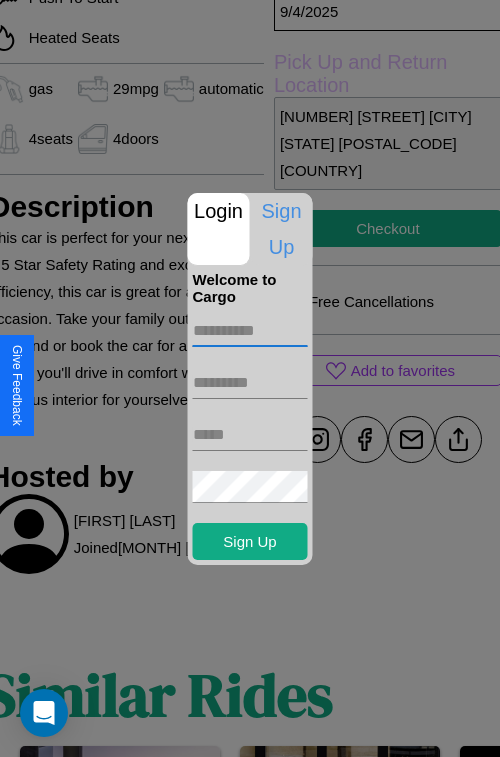 click at bounding box center [250, 331] 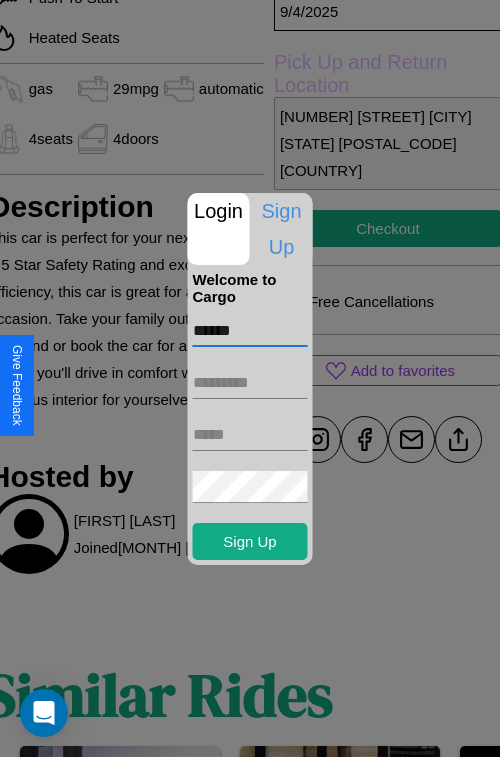 type on "******" 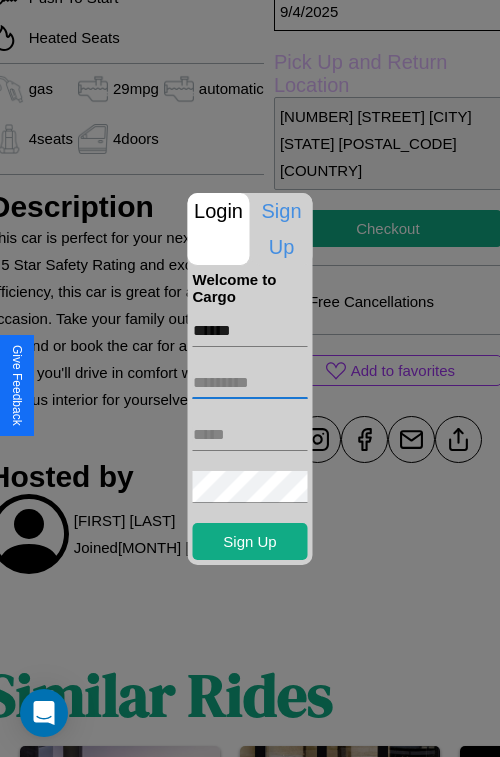 click at bounding box center (250, 383) 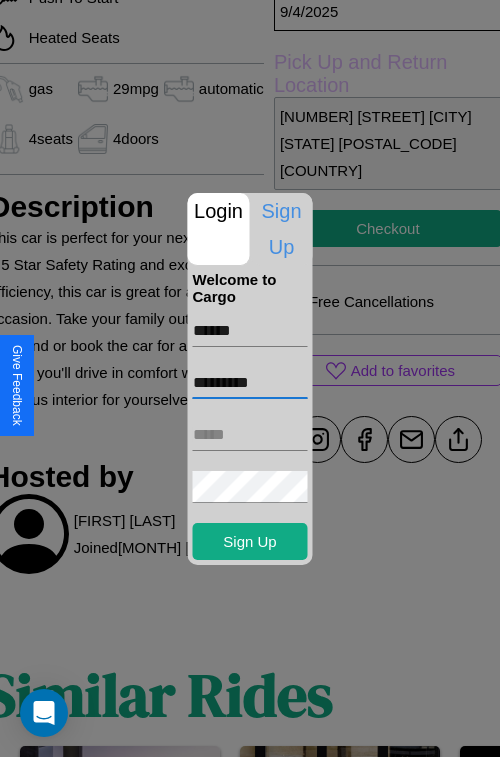 type on "*********" 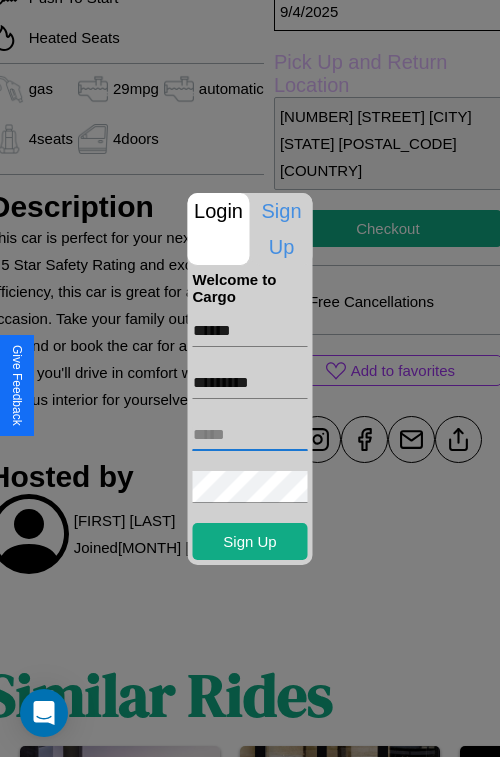 click at bounding box center [250, 435] 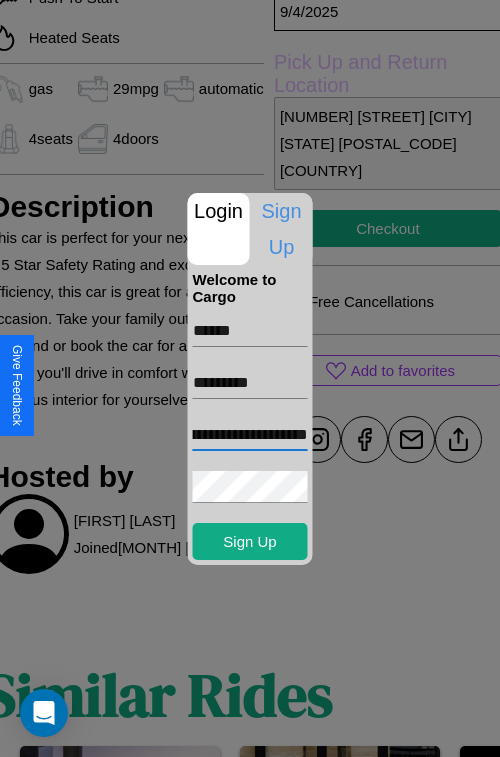 scroll, scrollTop: 0, scrollLeft: 109, axis: horizontal 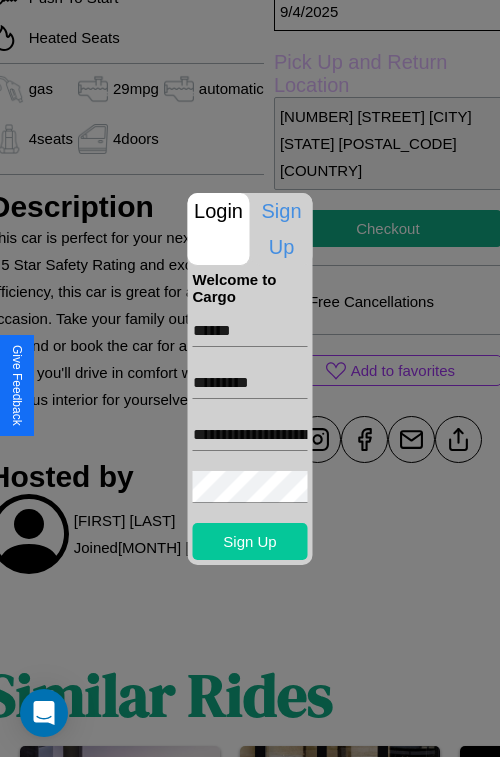 click on "Sign Up" at bounding box center (250, 541) 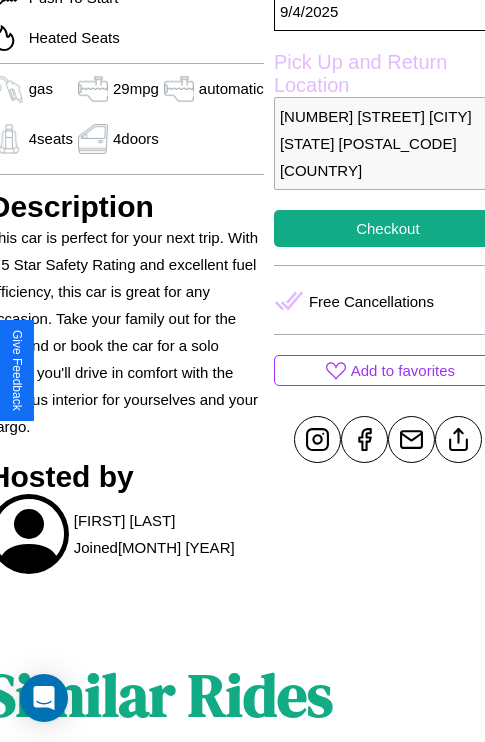 scroll, scrollTop: 526, scrollLeft: 84, axis: both 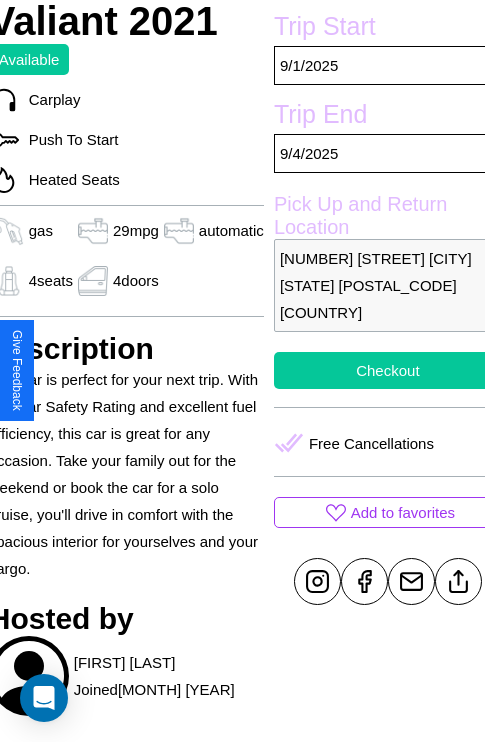 click on "Checkout" at bounding box center (388, 370) 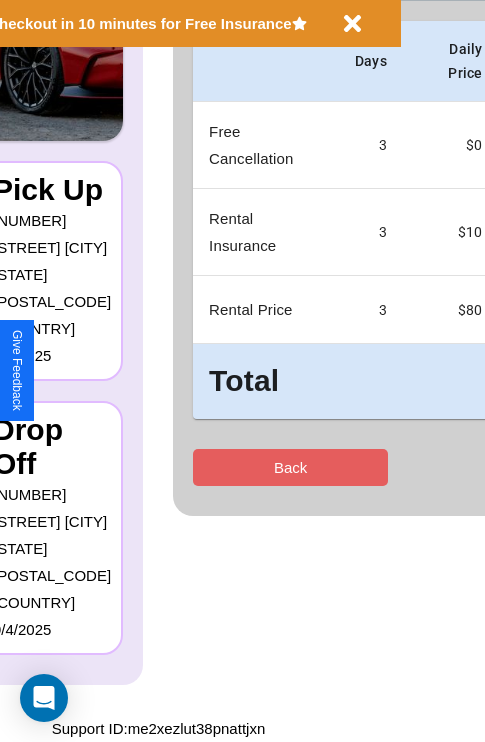 scroll, scrollTop: 0, scrollLeft: 0, axis: both 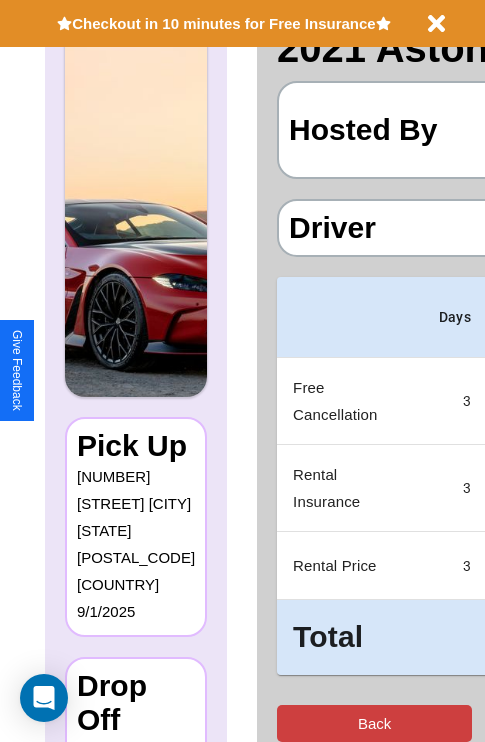 click on "Back" at bounding box center (374, 723) 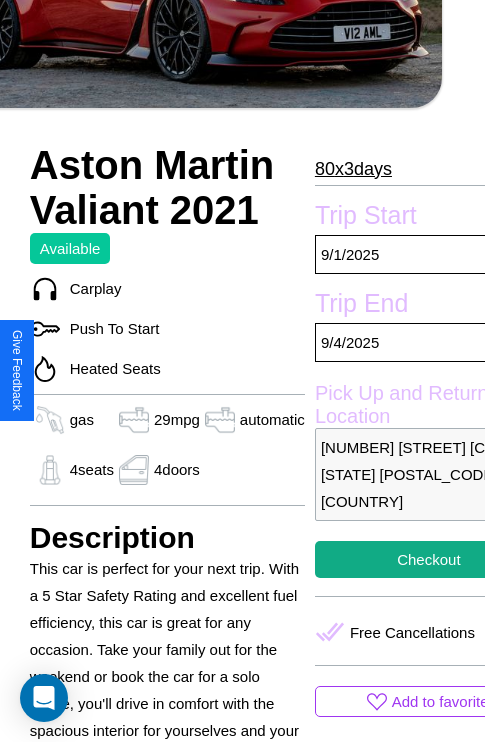 scroll, scrollTop: 668, scrollLeft: 84, axis: both 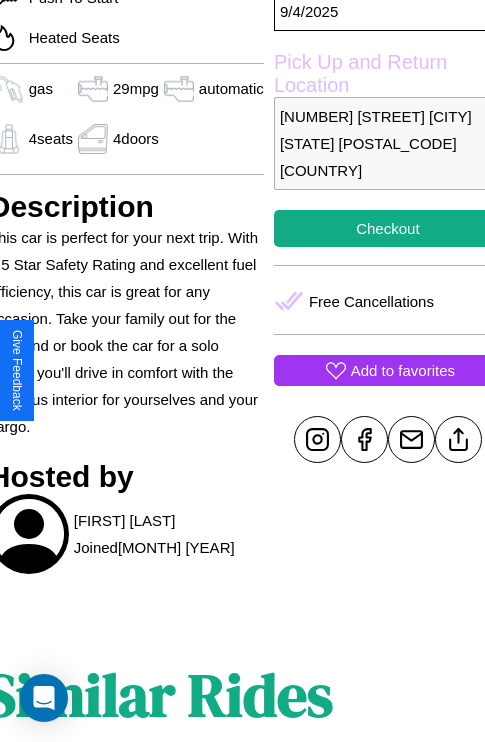 click on "Add to favorites" at bounding box center [403, 370] 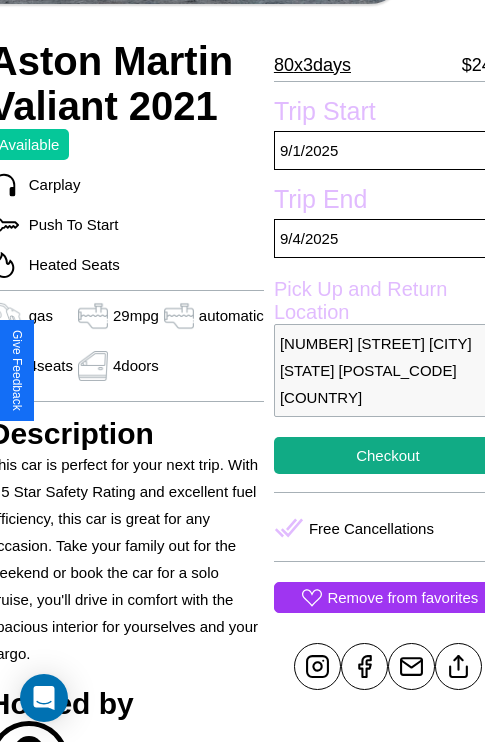 scroll, scrollTop: 526, scrollLeft: 84, axis: both 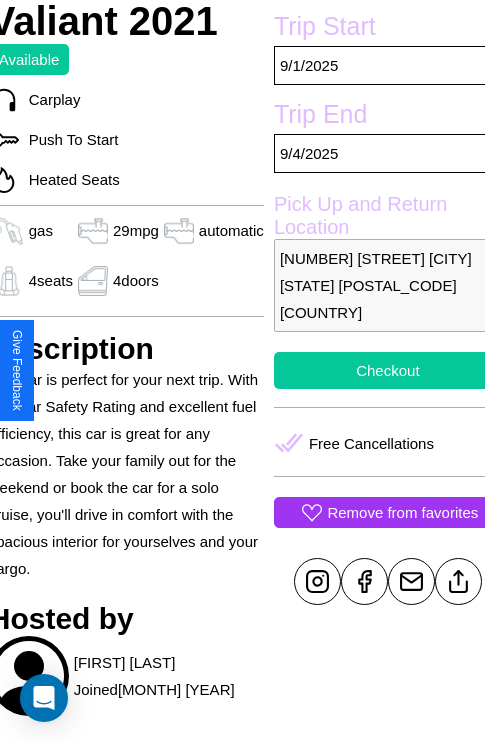 click on "Checkout" at bounding box center [388, 370] 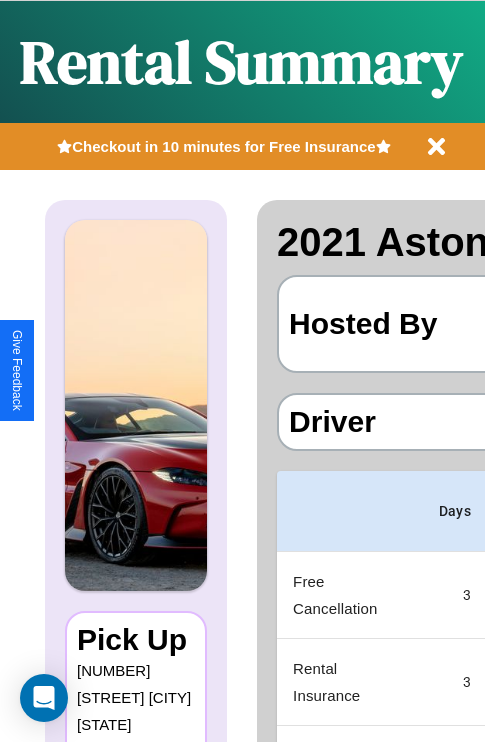 scroll, scrollTop: 0, scrollLeft: 387, axis: horizontal 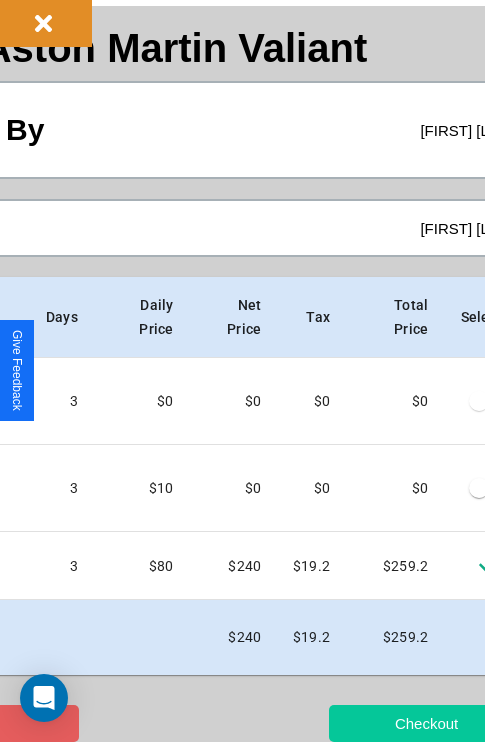 click on "Checkout" at bounding box center (426, 723) 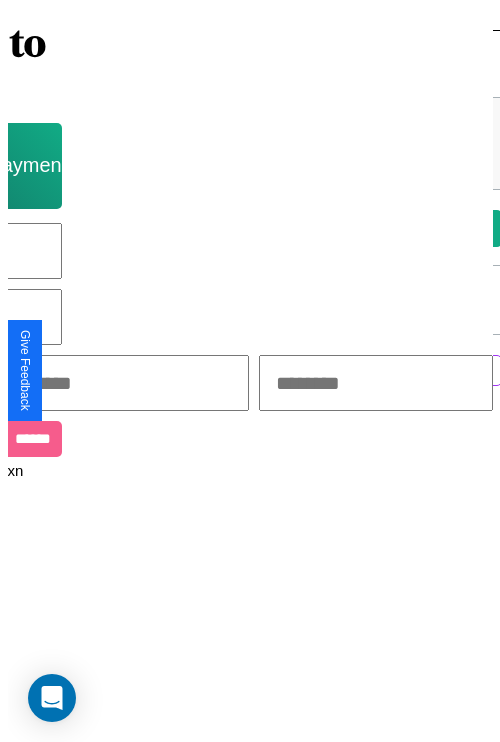 scroll, scrollTop: 0, scrollLeft: 0, axis: both 